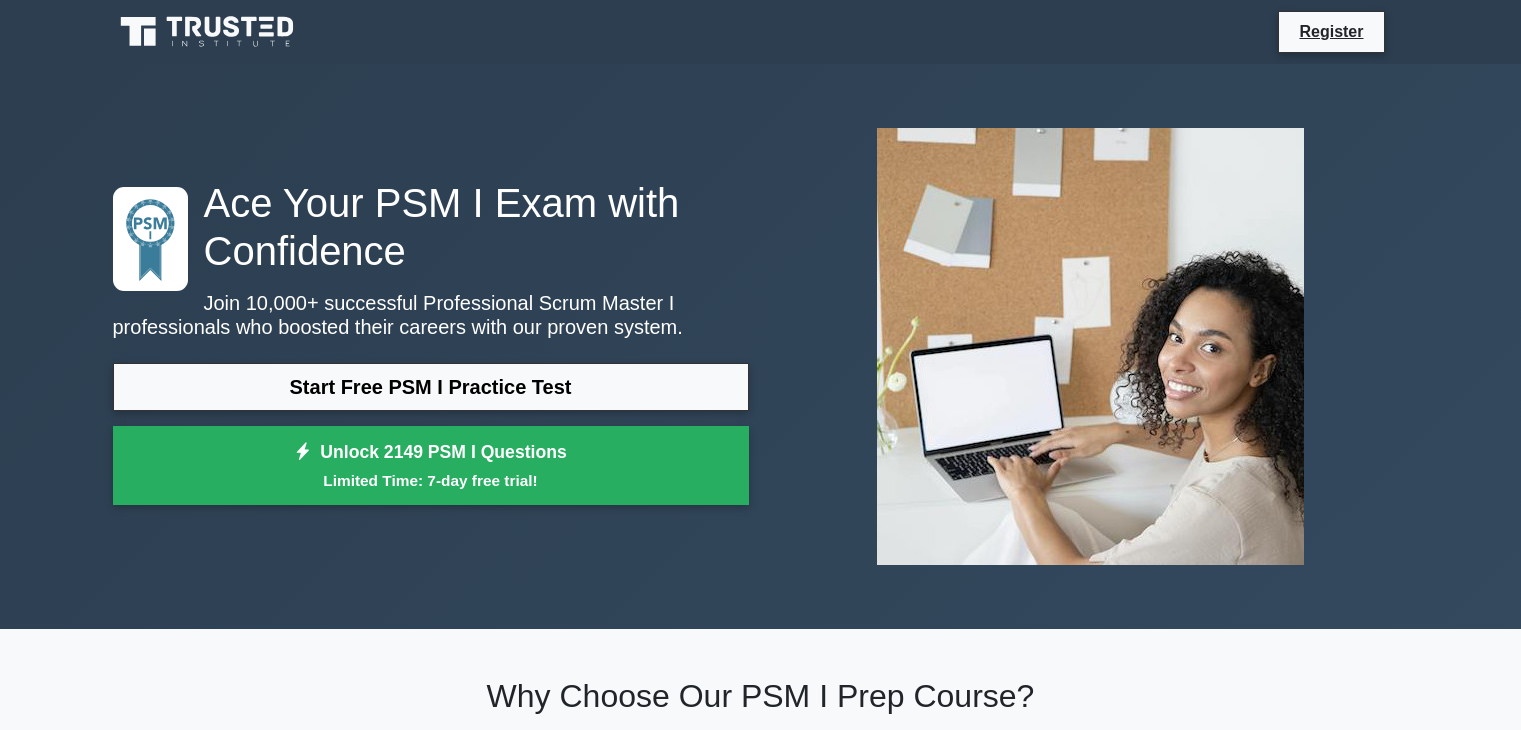 scroll, scrollTop: 0, scrollLeft: 0, axis: both 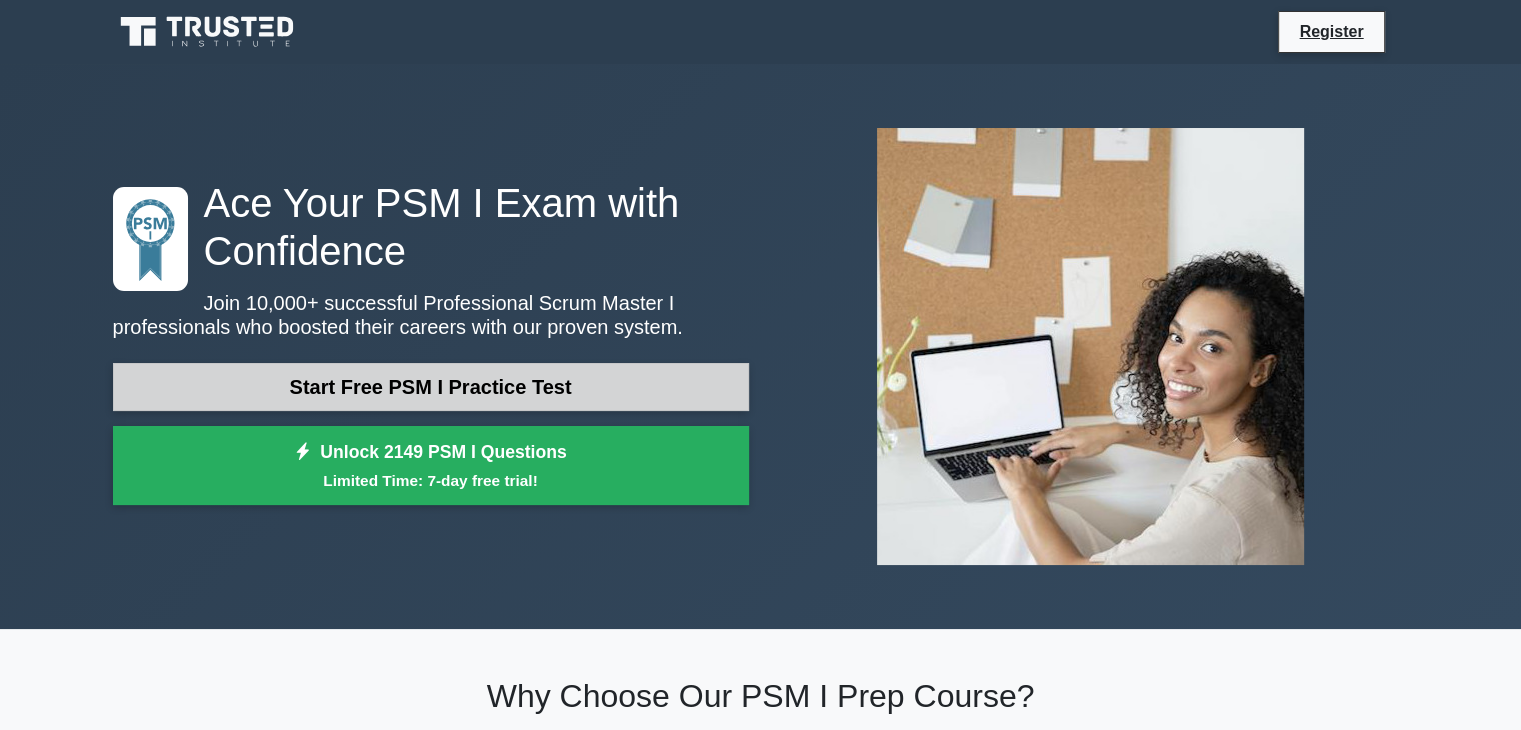 click on "Start Free PSM I Practice Test" at bounding box center (431, 387) 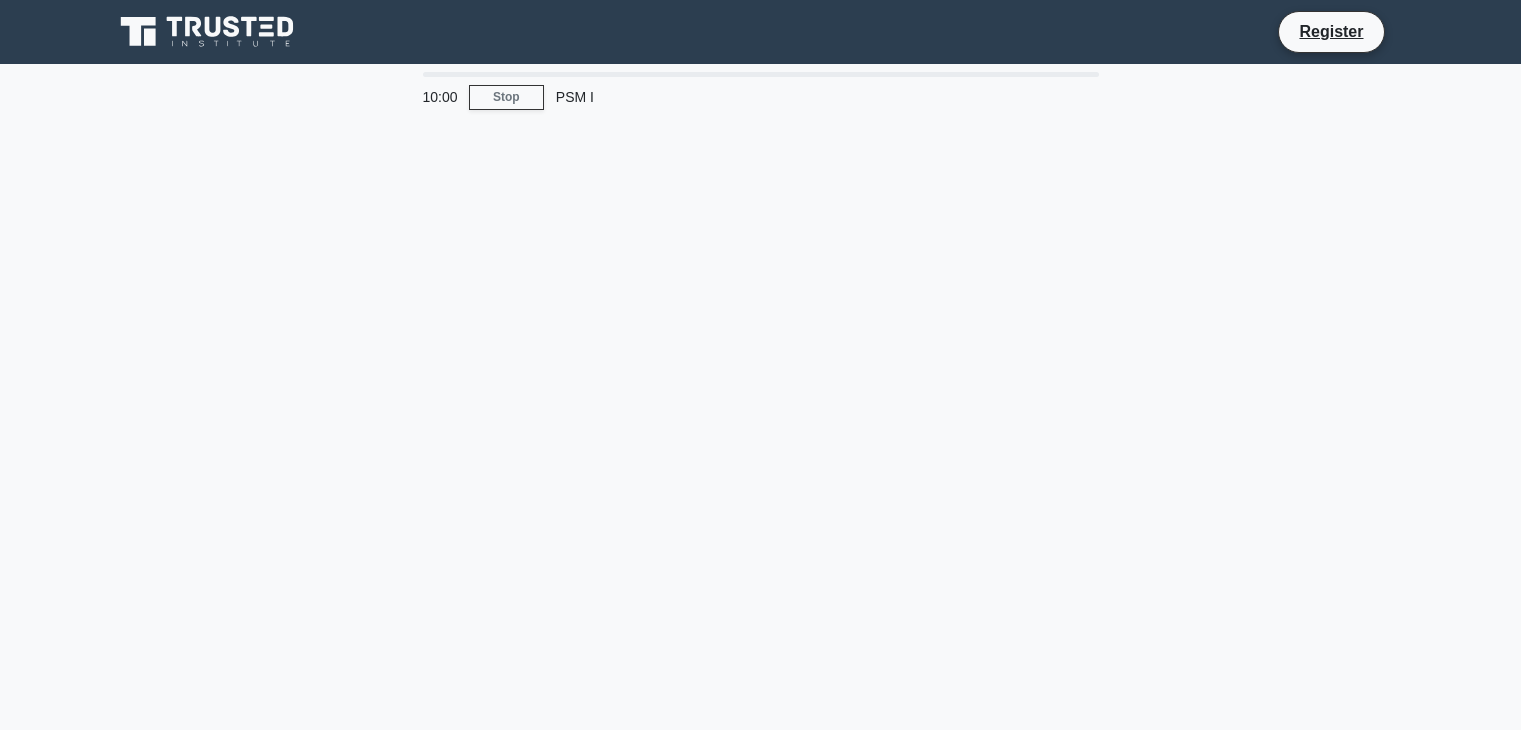 scroll, scrollTop: 0, scrollLeft: 0, axis: both 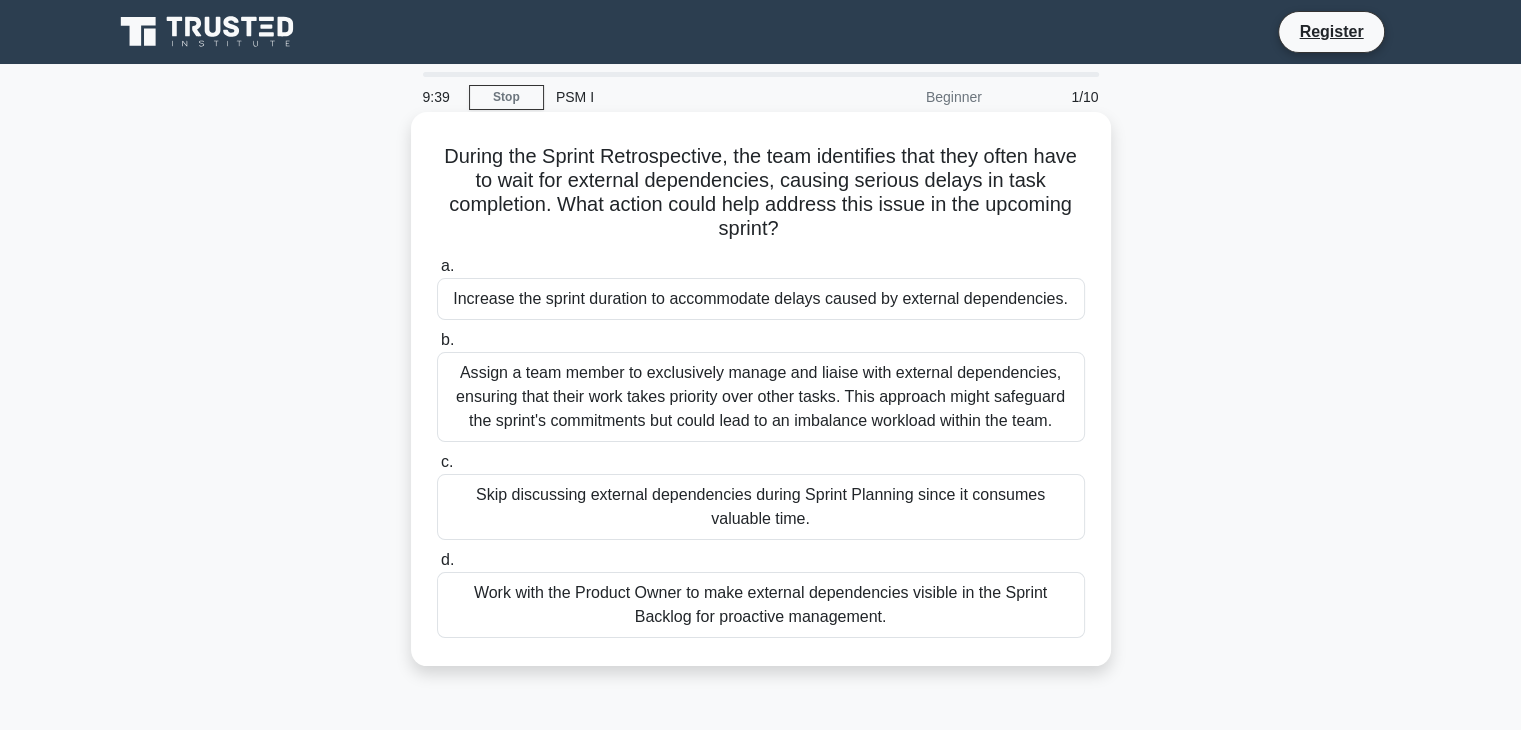 click on "Work with the Product Owner to make external dependencies visible in the Sprint Backlog for proactive management." at bounding box center [761, 605] 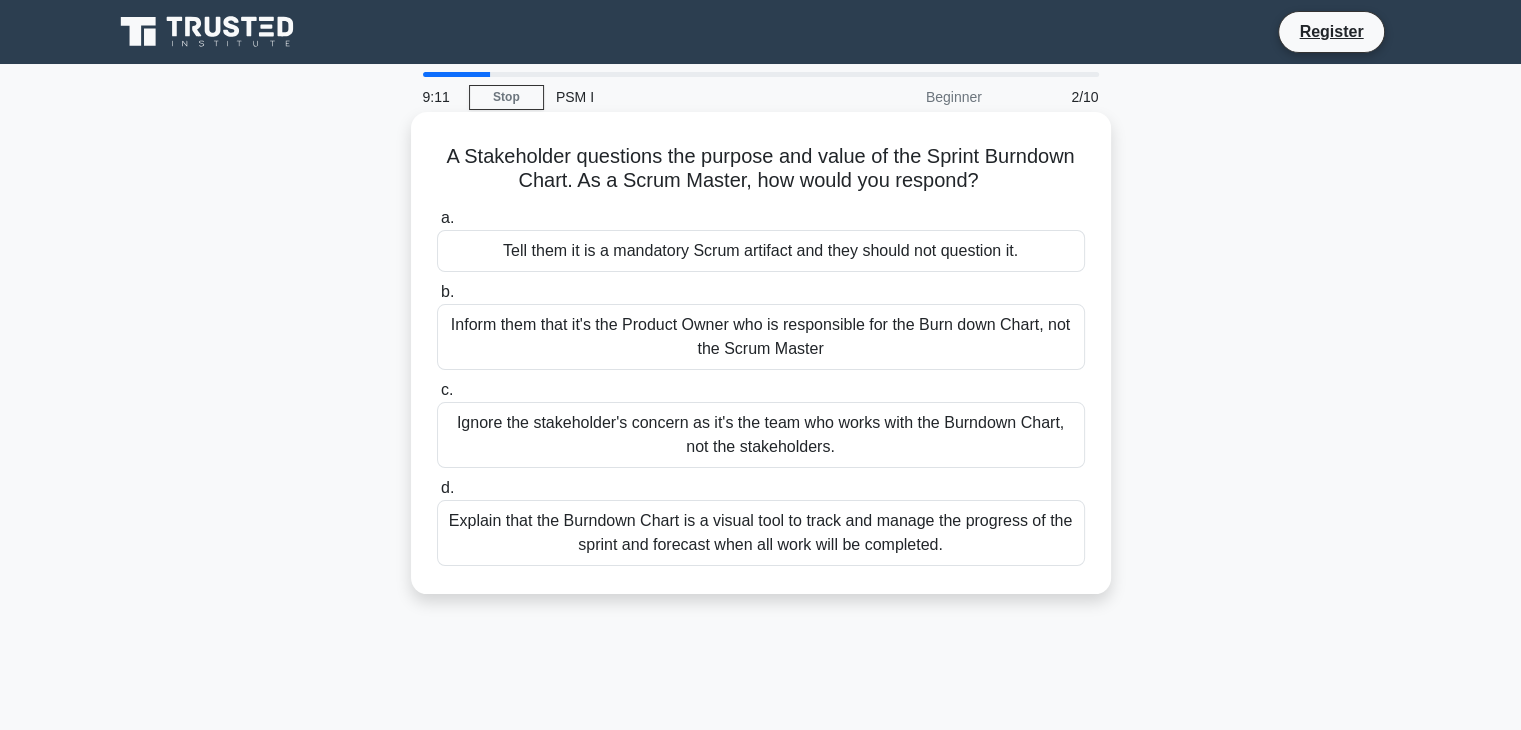 click on "Explain that the Burndown Chart is a visual tool to track and manage the progress of the sprint and forecast when all work will be completed." at bounding box center (761, 533) 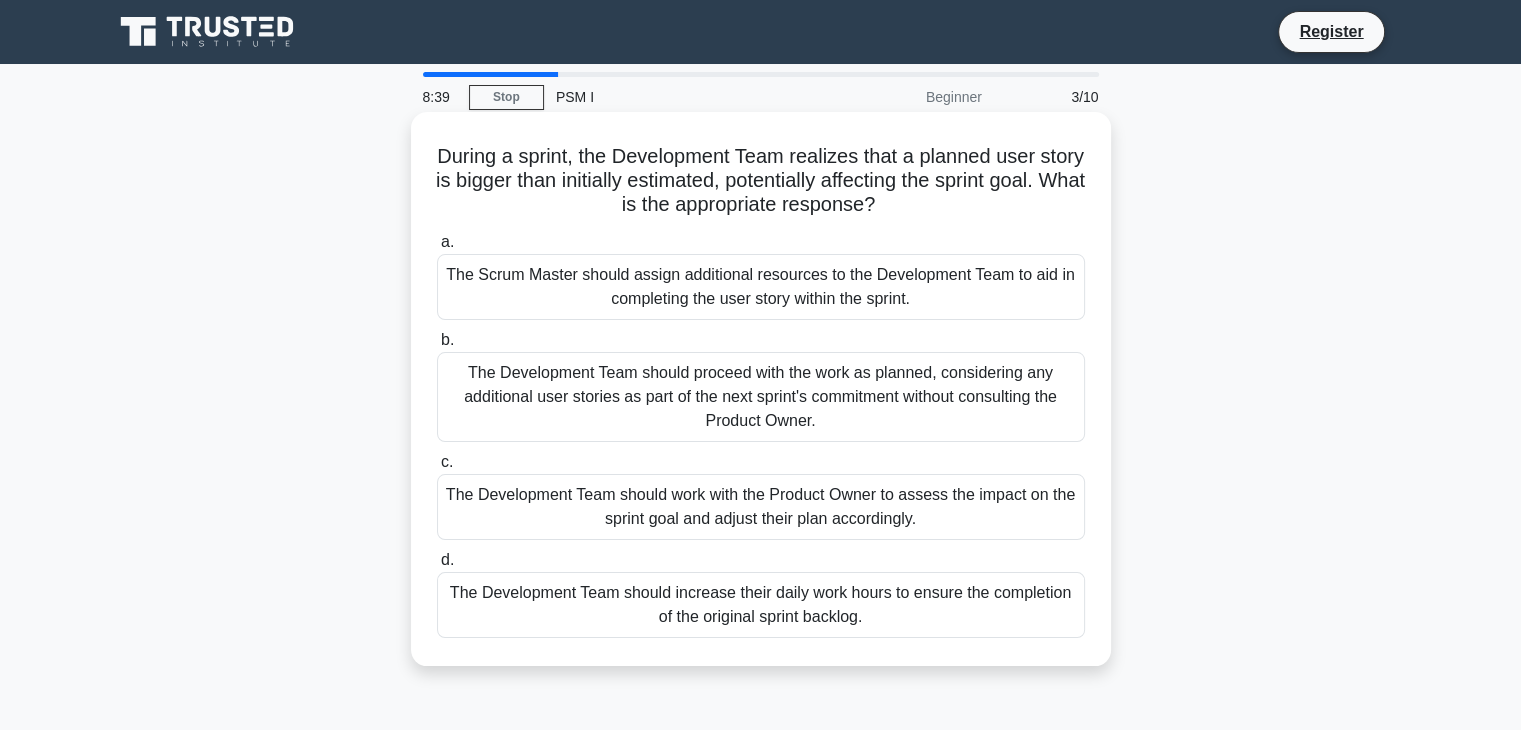 click on "The Development Team should work with the Product Owner to assess the impact on the sprint goal and adjust their plan accordingly." at bounding box center (761, 507) 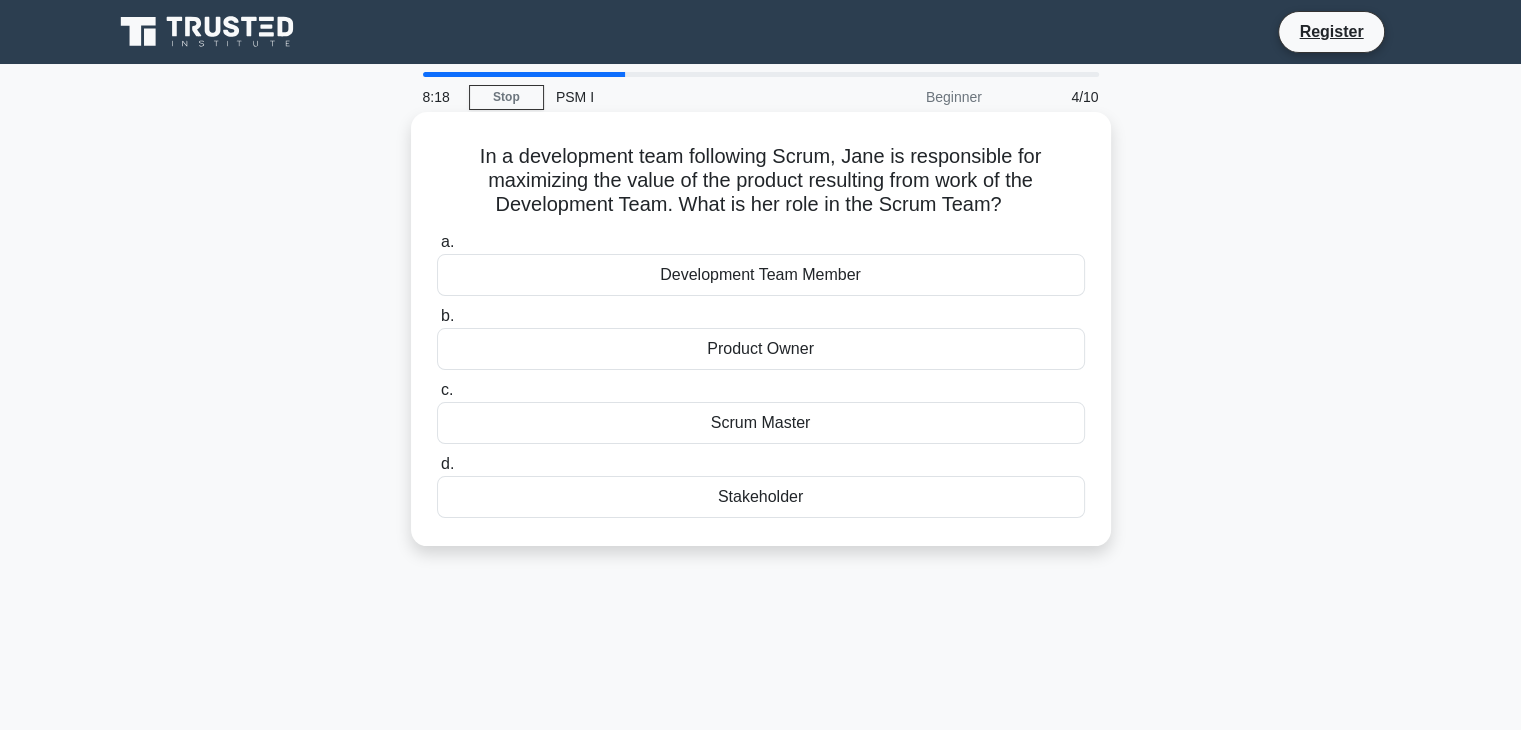 click on "Product Owner" at bounding box center [761, 349] 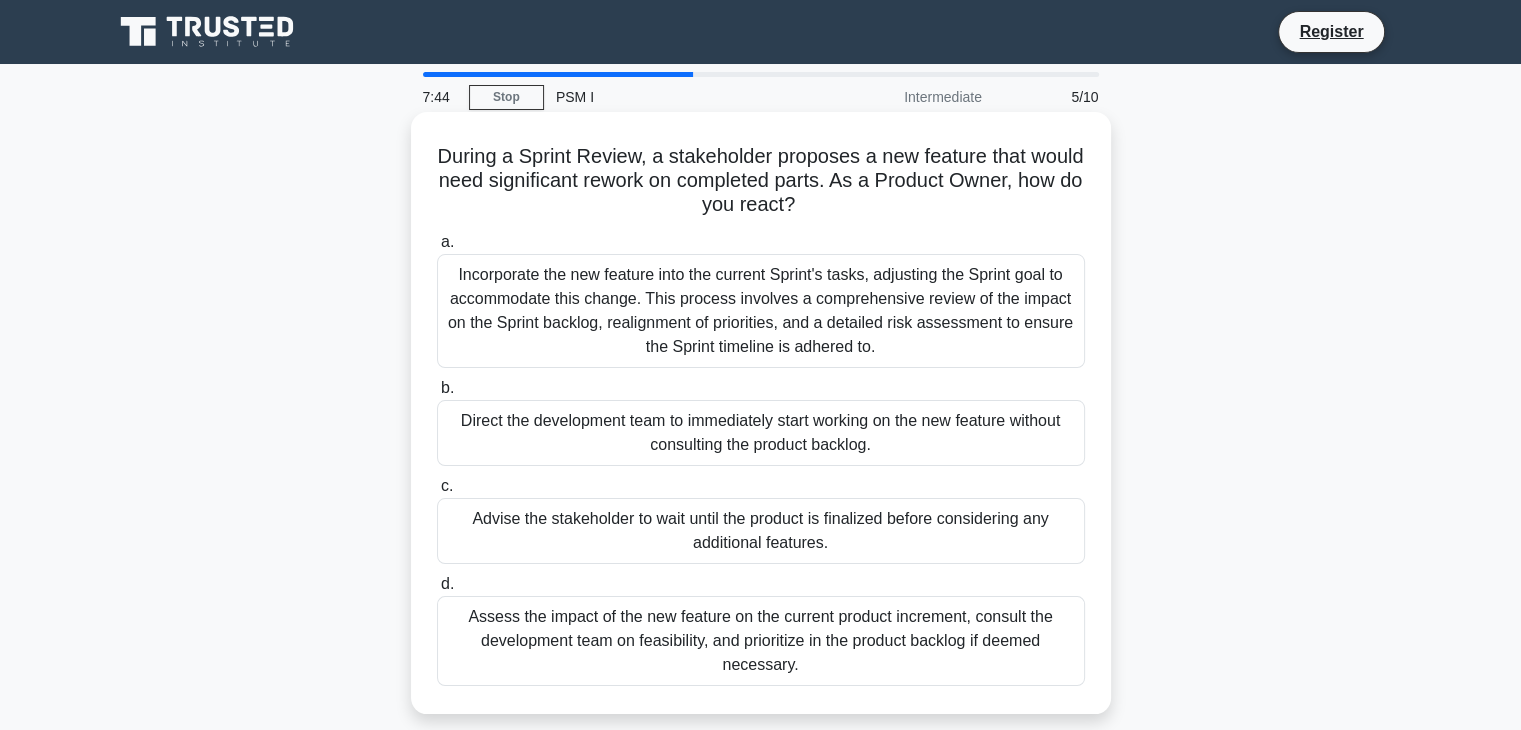 click on "Assess the impact of the new feature on the current product increment, consult the development team on feasibility, and prioritize in the product backlog if deemed necessary." at bounding box center (761, 641) 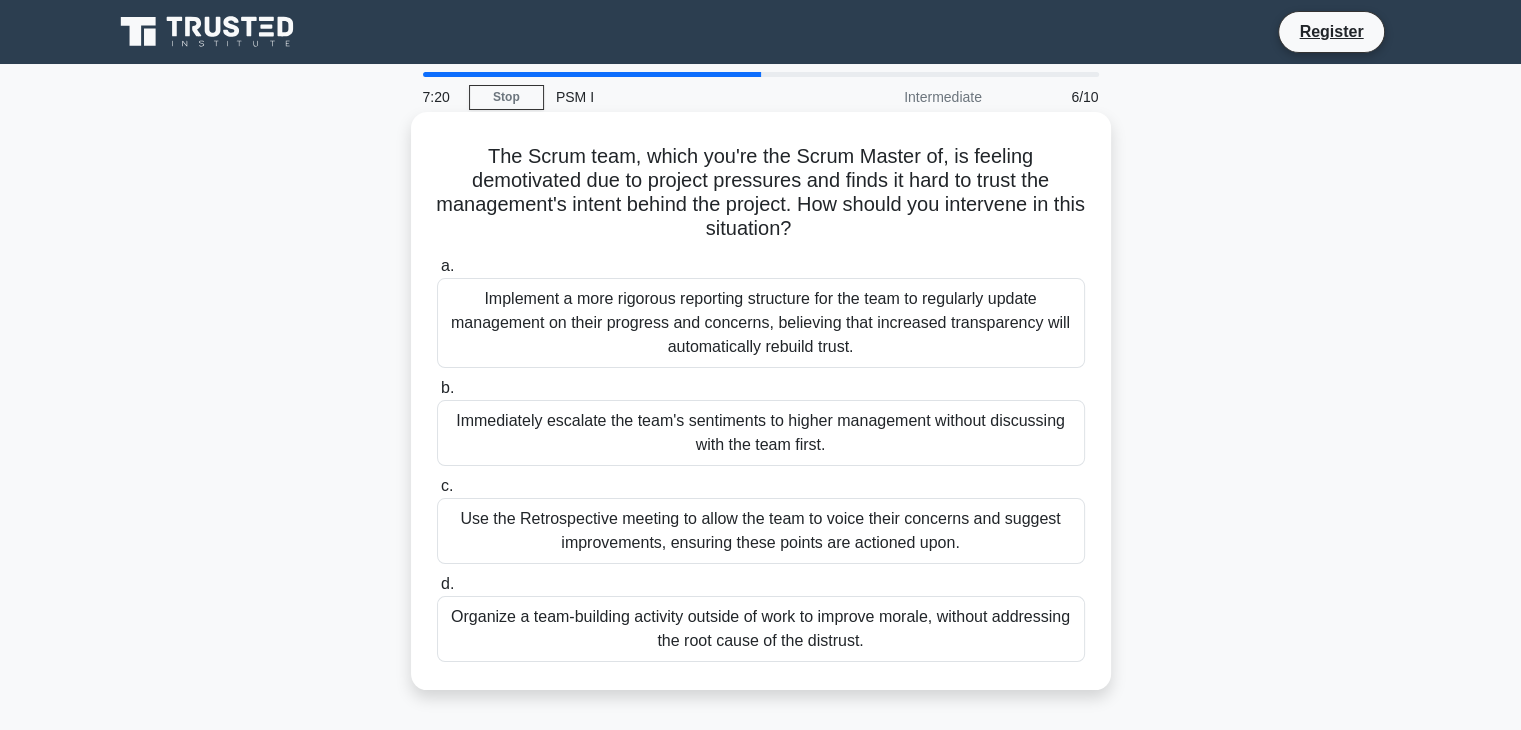 click on "Use the Retrospective meeting to allow the team to voice their concerns and suggest improvements, ensuring these points are actioned upon." at bounding box center [761, 531] 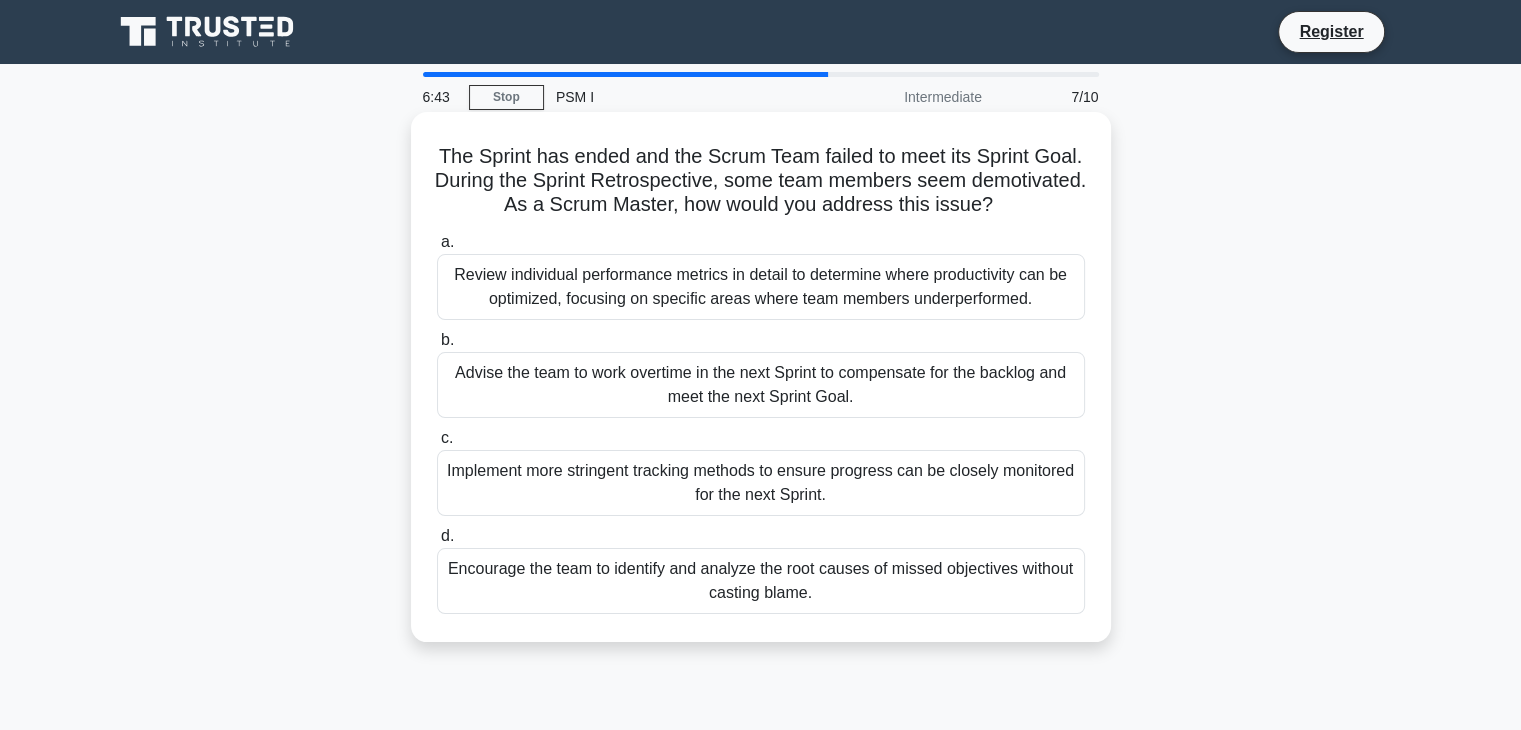 click on "Encourage the team to identify and analyze the root causes of missed objectives without casting blame." at bounding box center [761, 581] 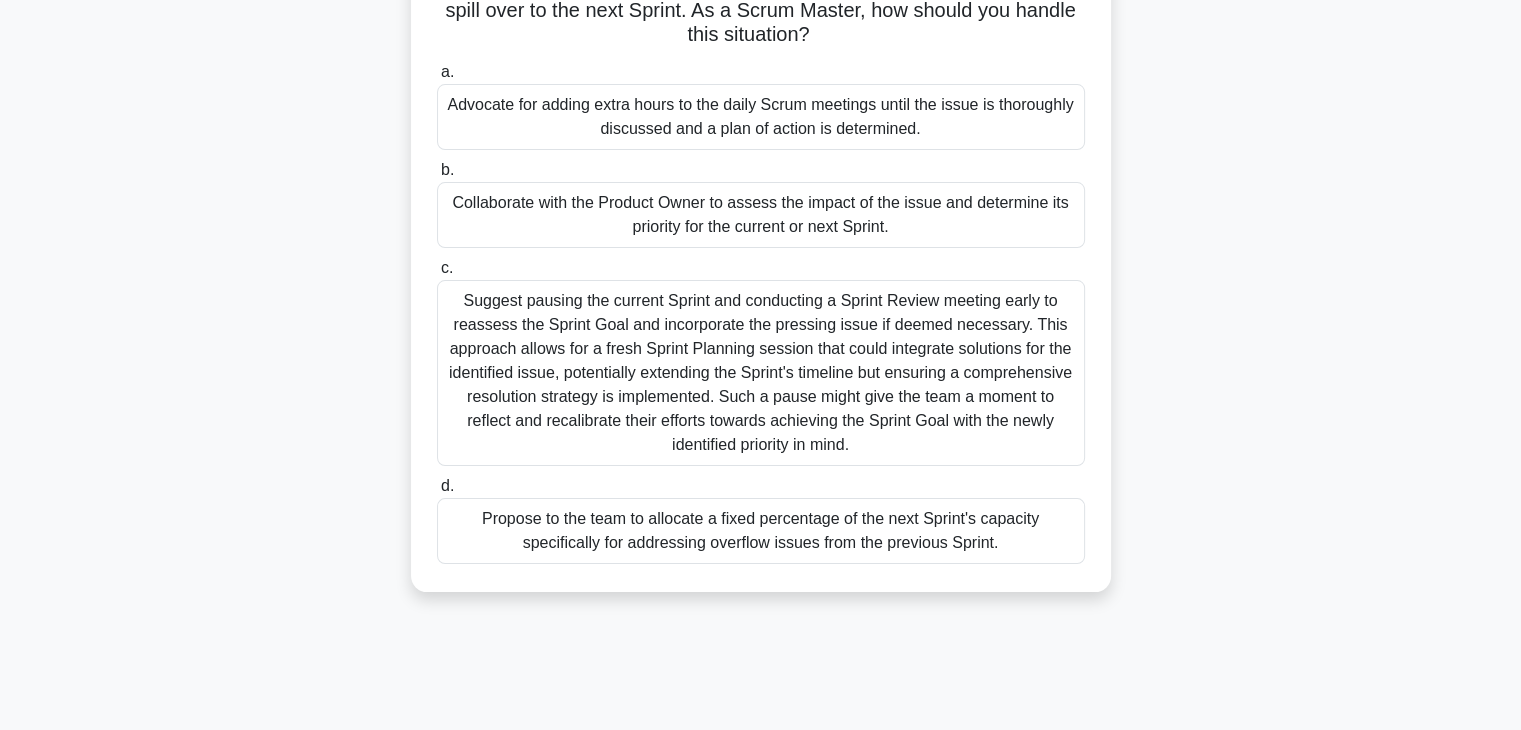 scroll, scrollTop: 222, scrollLeft: 0, axis: vertical 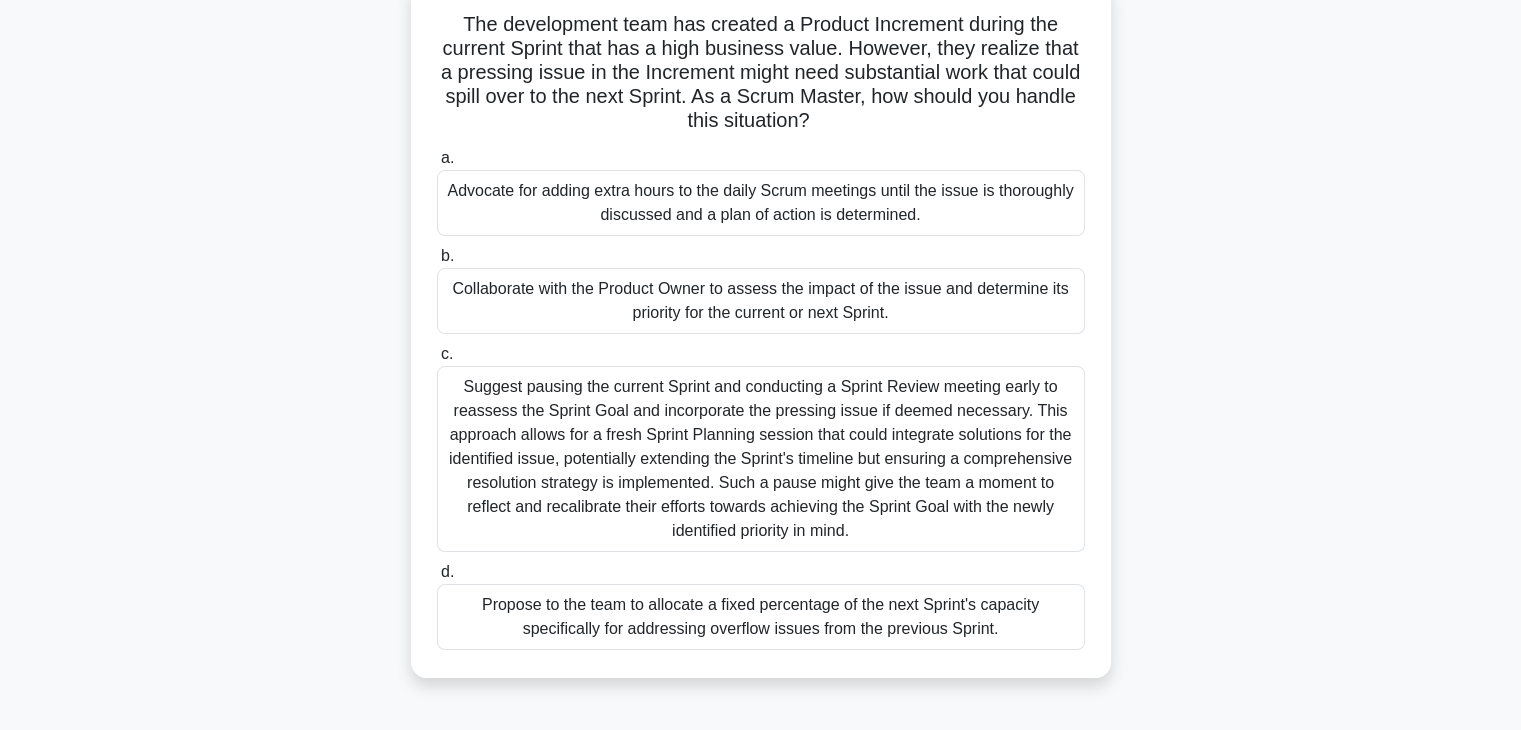 click on "Collaborate with the Product Owner to assess the impact of the issue and determine its priority for the current or next Sprint." at bounding box center [761, 301] 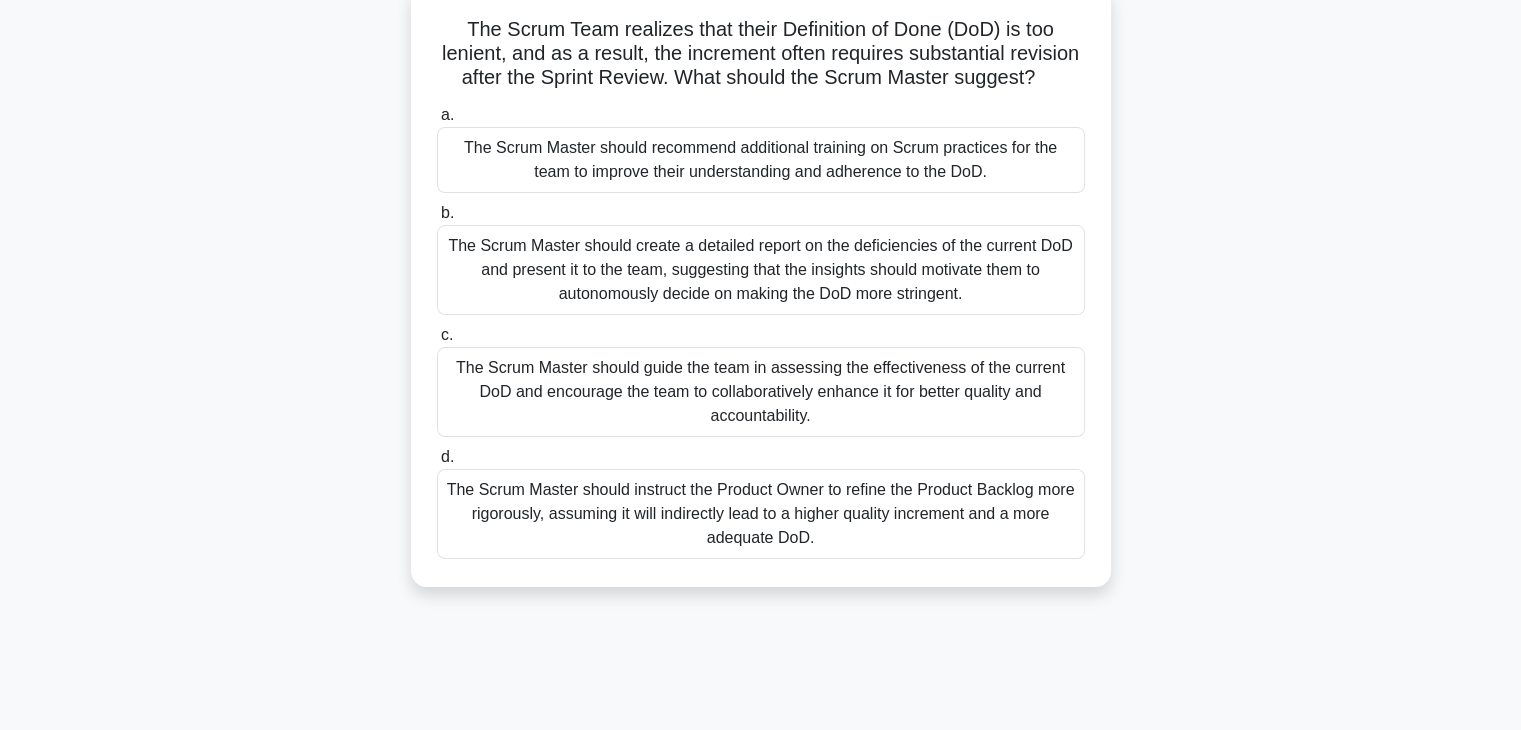 scroll, scrollTop: 0, scrollLeft: 0, axis: both 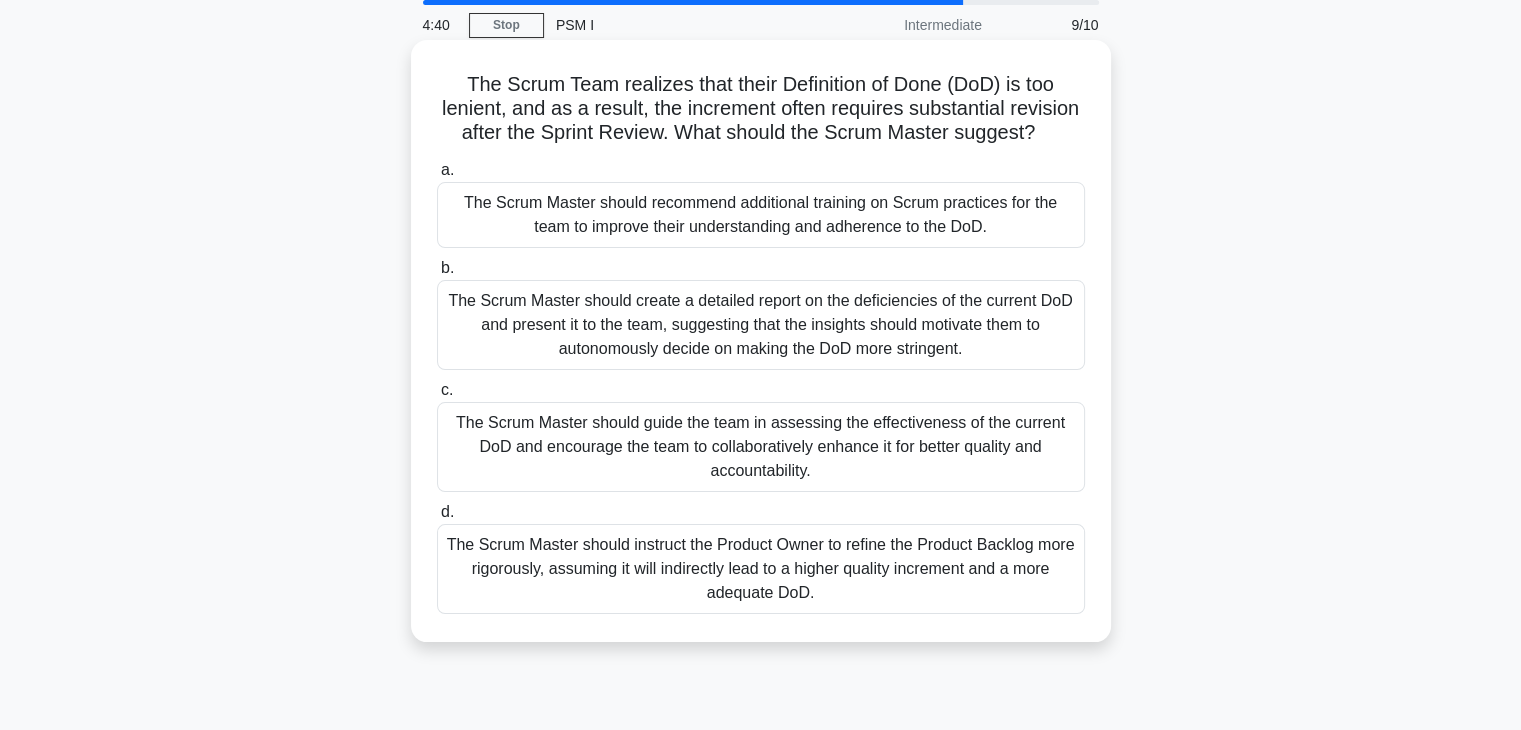 click on "The Scrum Master should guide the team in assessing the effectiveness of the current DoD and encourage the team to collaboratively enhance it for better quality and accountability." at bounding box center [761, 447] 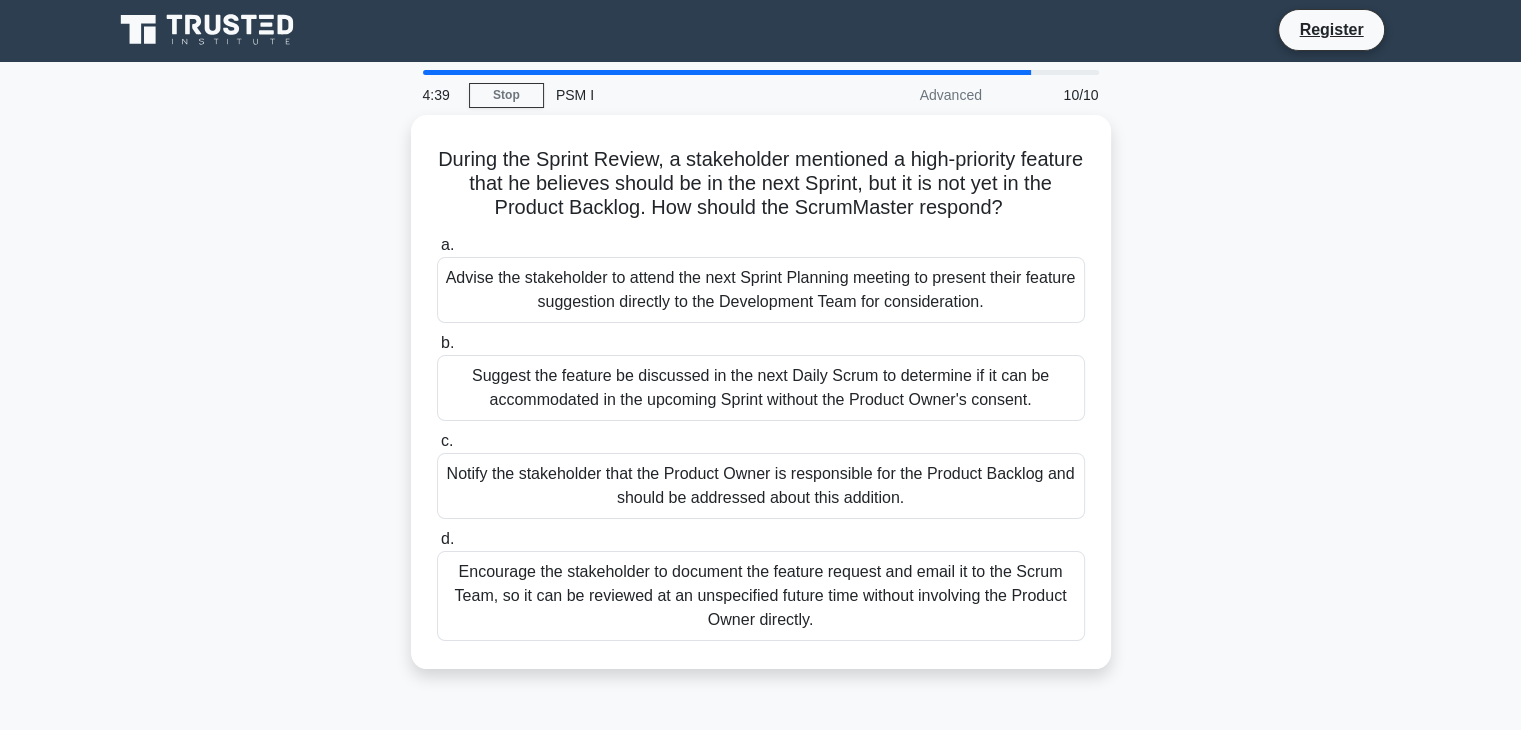 scroll, scrollTop: 0, scrollLeft: 0, axis: both 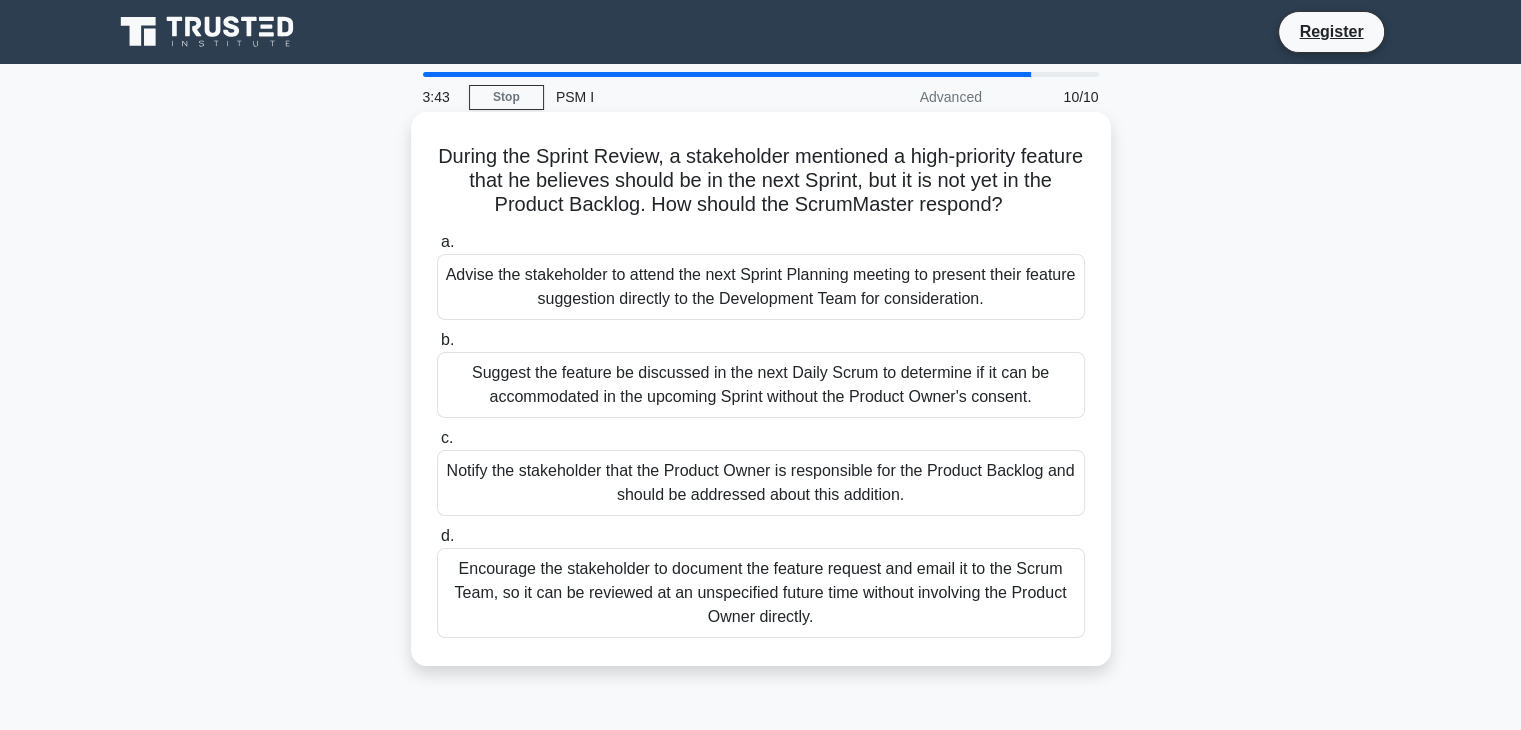 click on "Notify the stakeholder that the Product Owner is responsible for the Product Backlog and should be addressed about this addition." at bounding box center (761, 483) 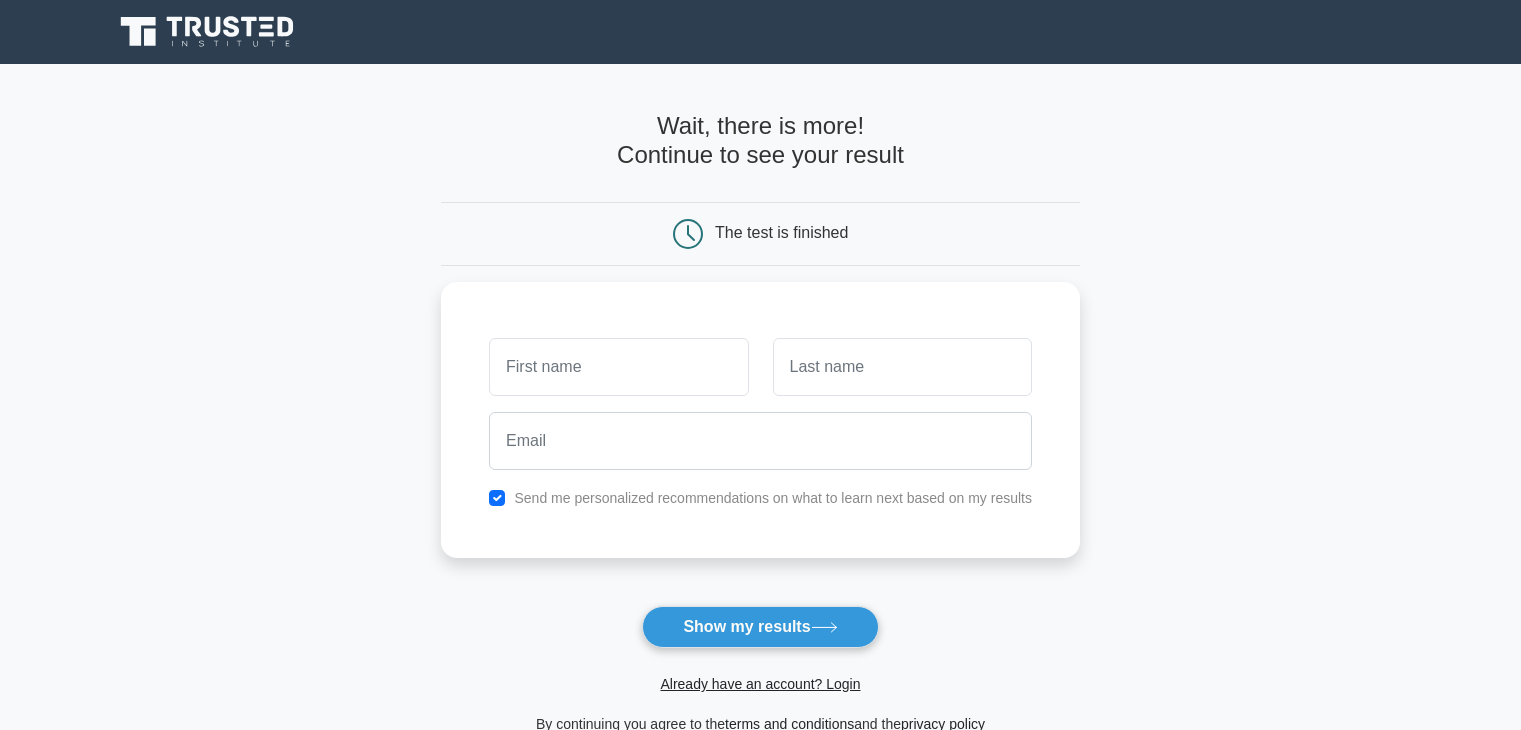 scroll, scrollTop: 0, scrollLeft: 0, axis: both 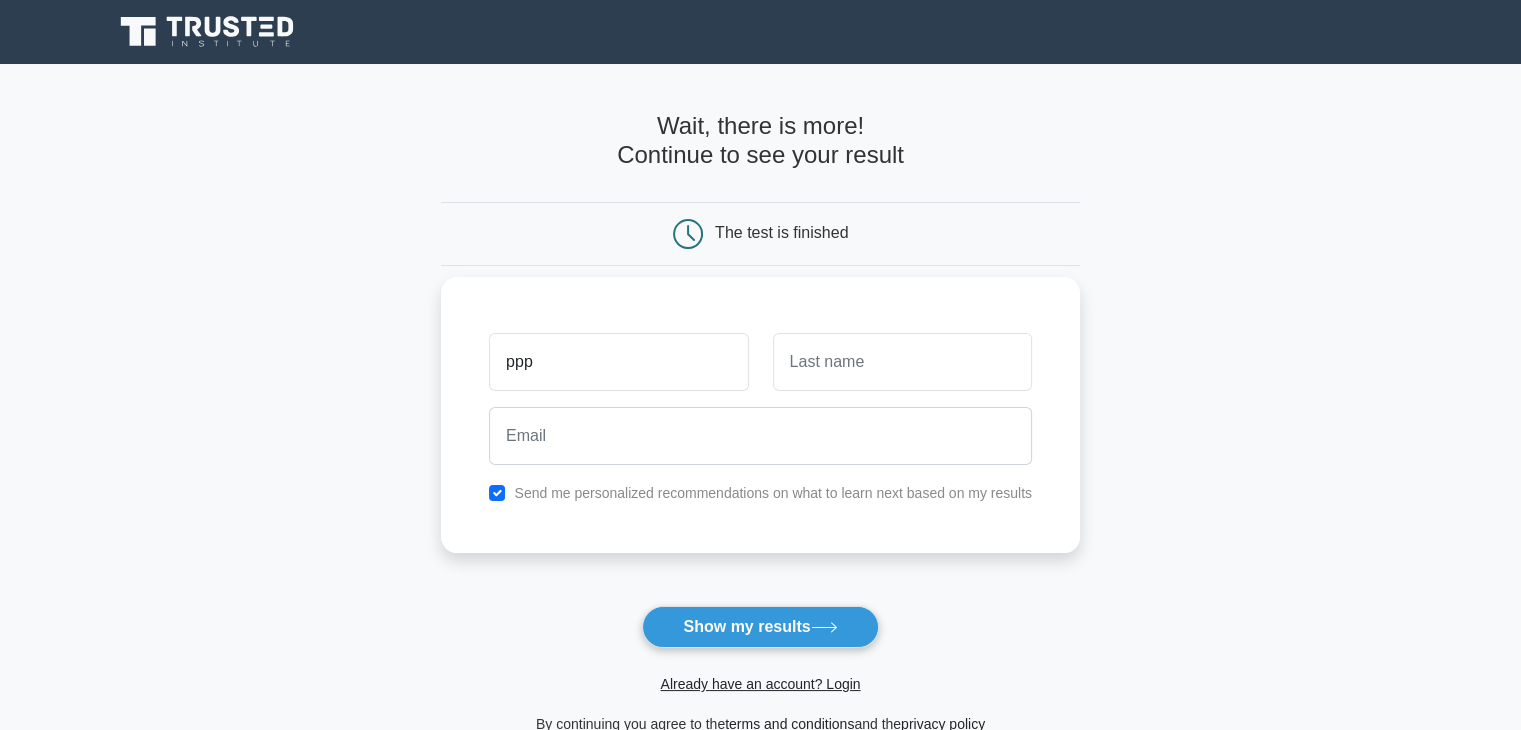 type on "ppp" 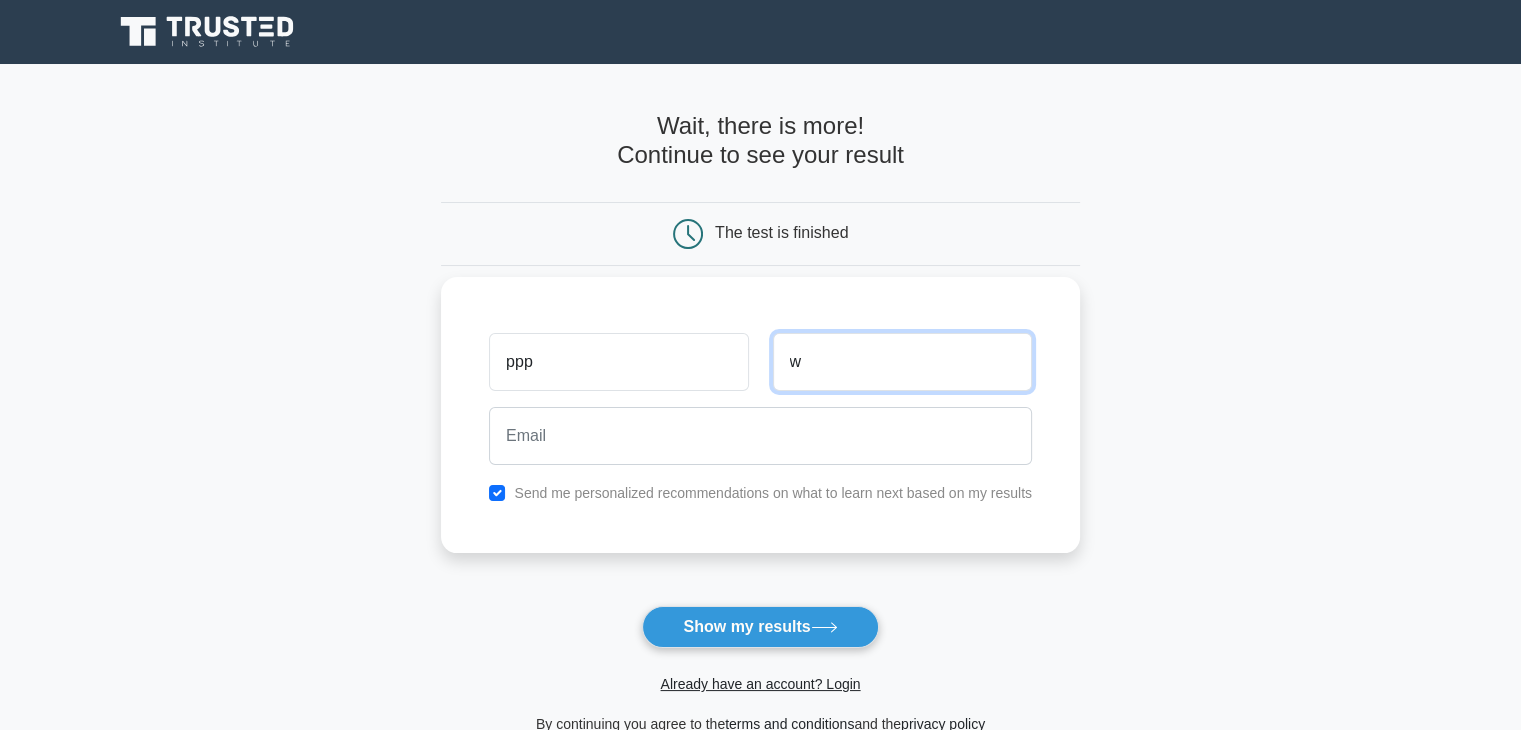 type on "w" 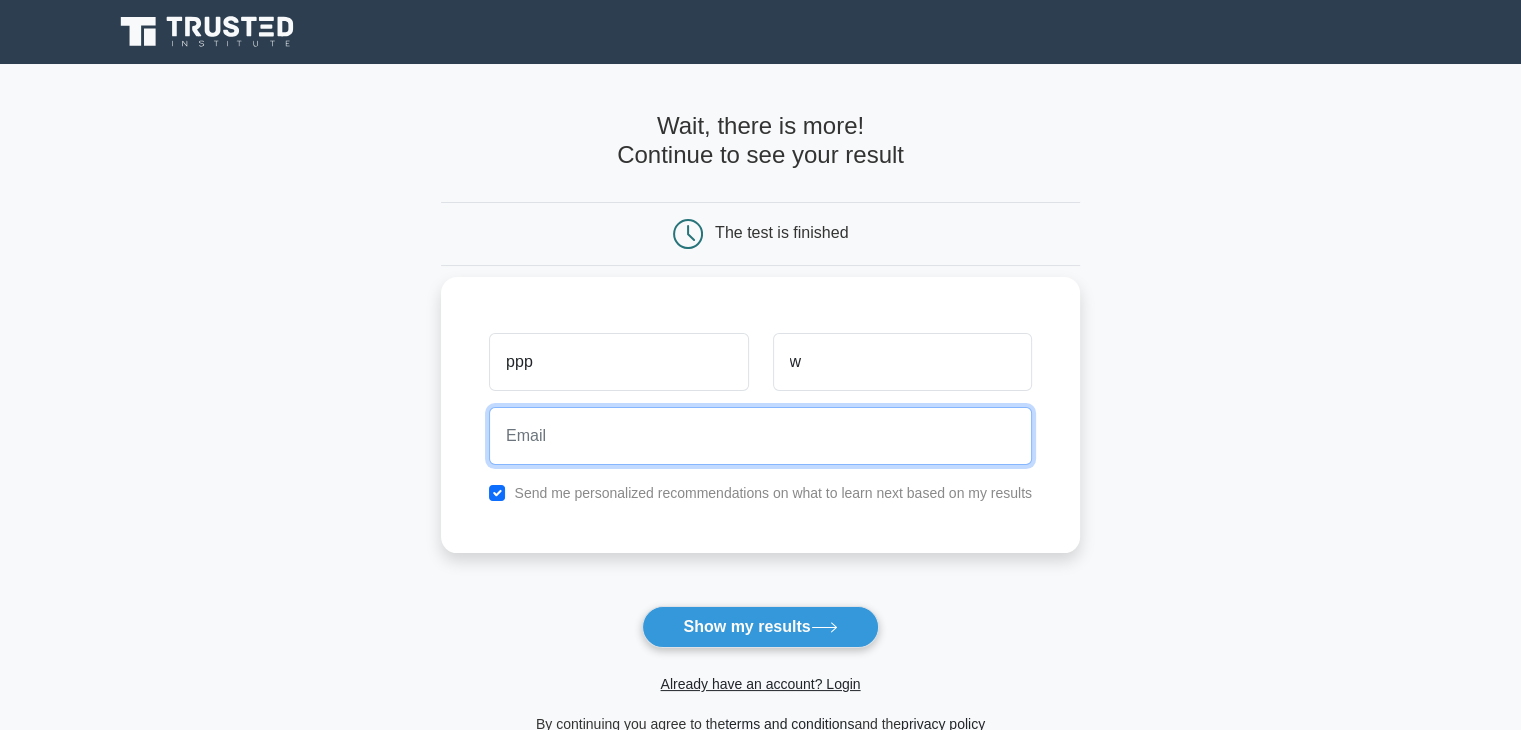 click at bounding box center [760, 436] 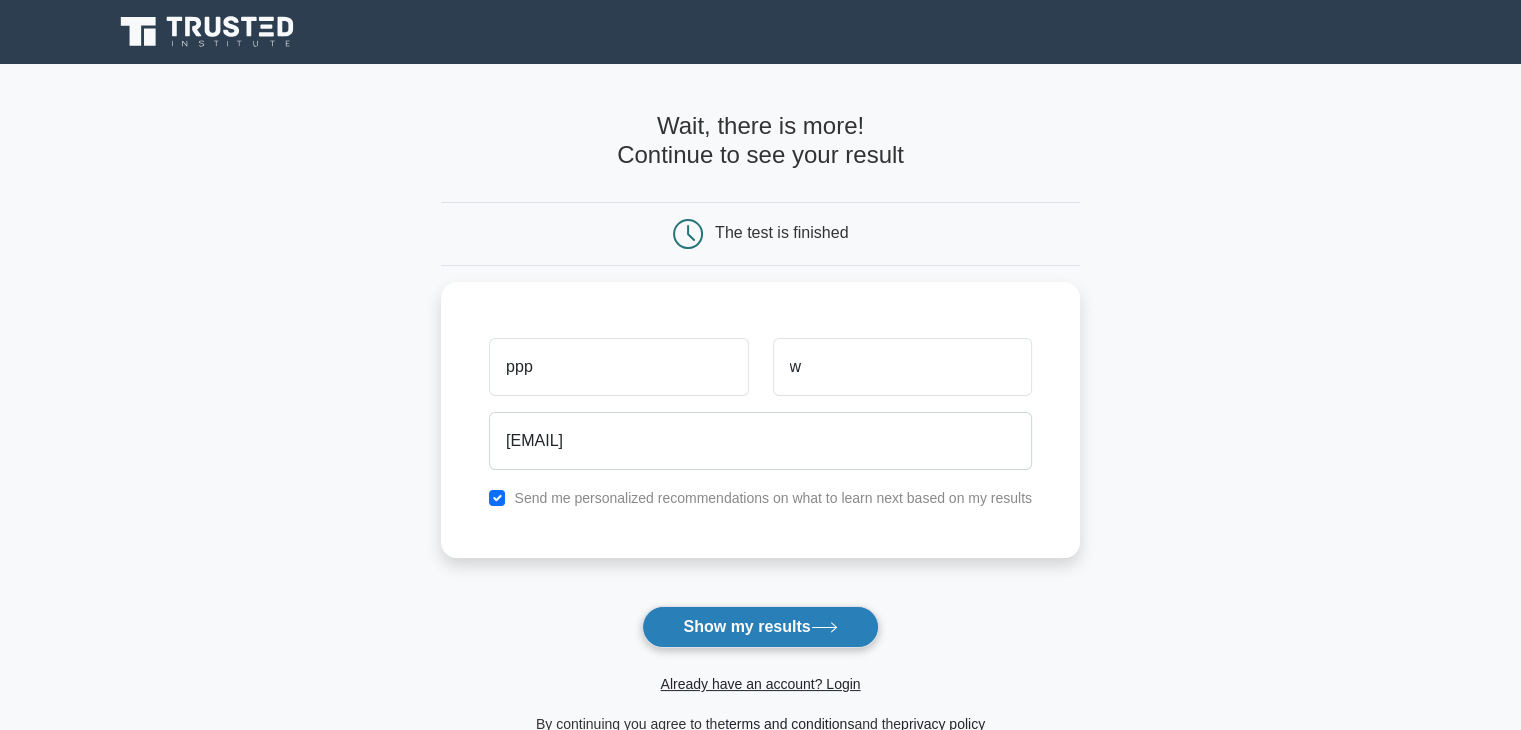 click on "Show my results" at bounding box center (760, 627) 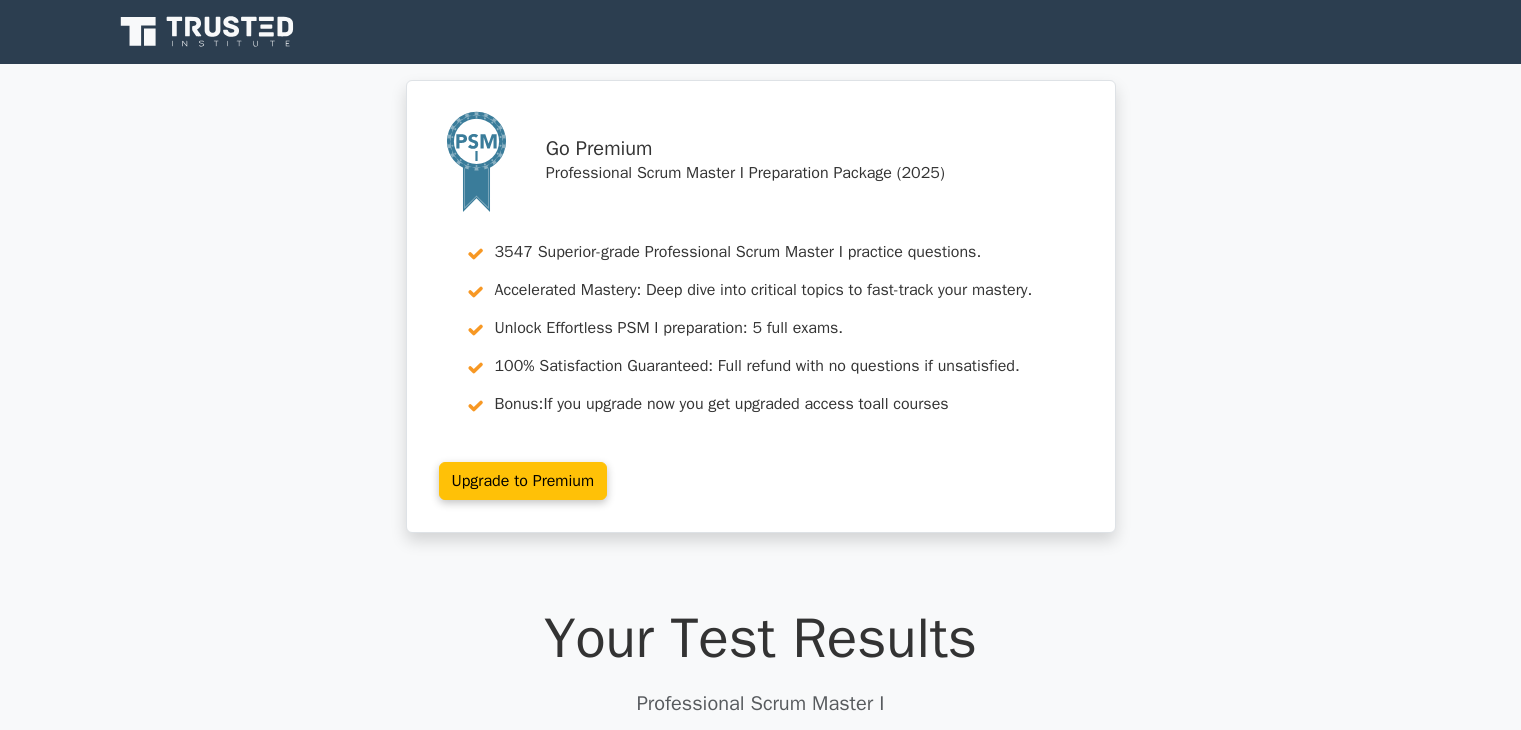 scroll, scrollTop: 0, scrollLeft: 0, axis: both 